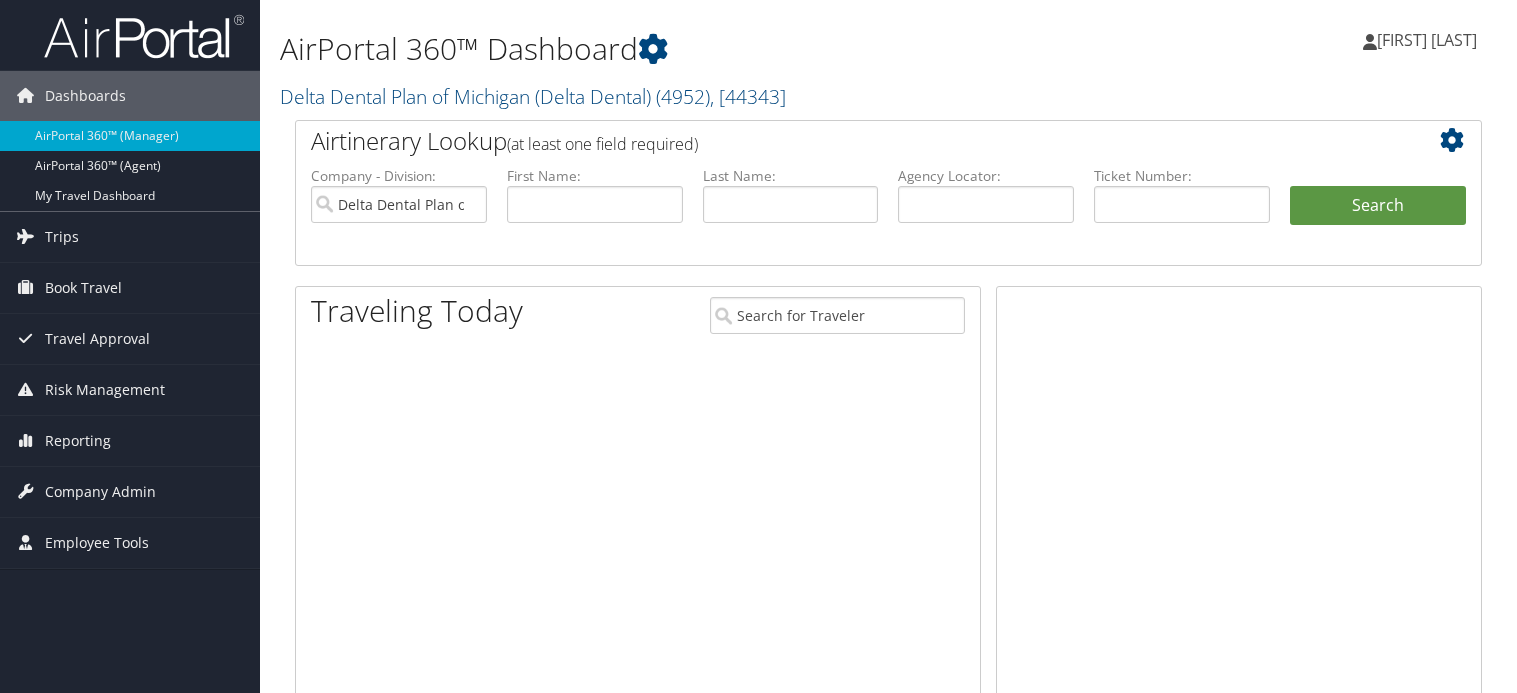 scroll, scrollTop: 0, scrollLeft: 0, axis: both 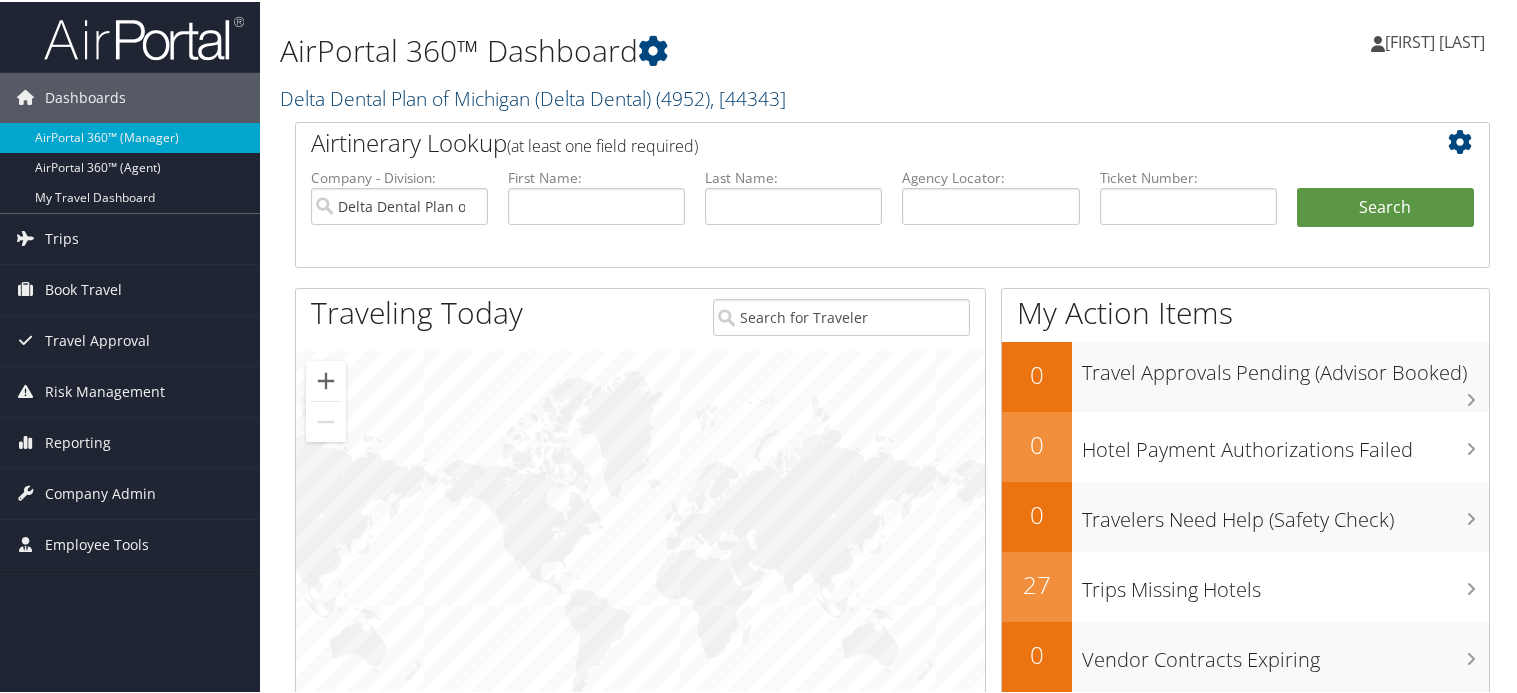 click on "Delta Dental Plan of Michigan (Delta Dental)   ( 4952 )  , [ 44343 ]" at bounding box center [533, 96] 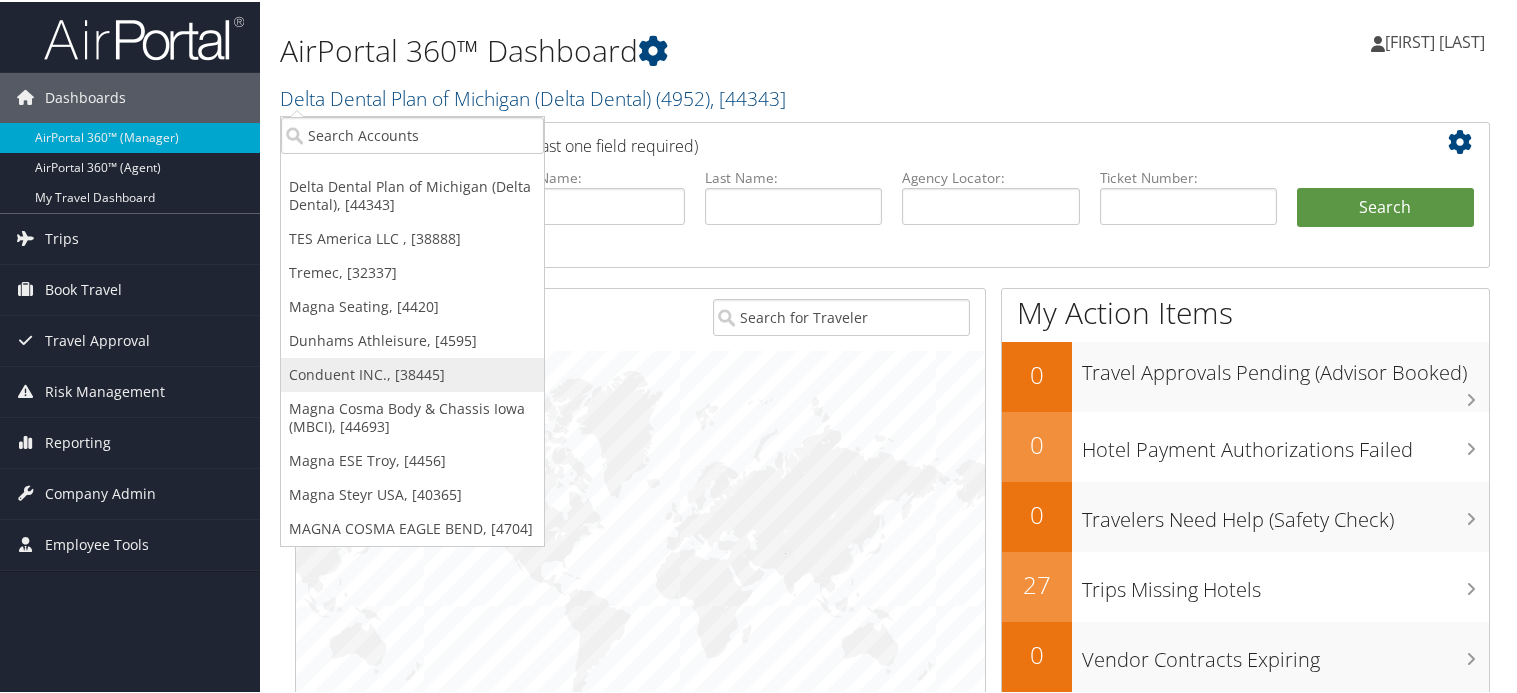 click on "Conduent INC., [38445]" at bounding box center (412, 373) 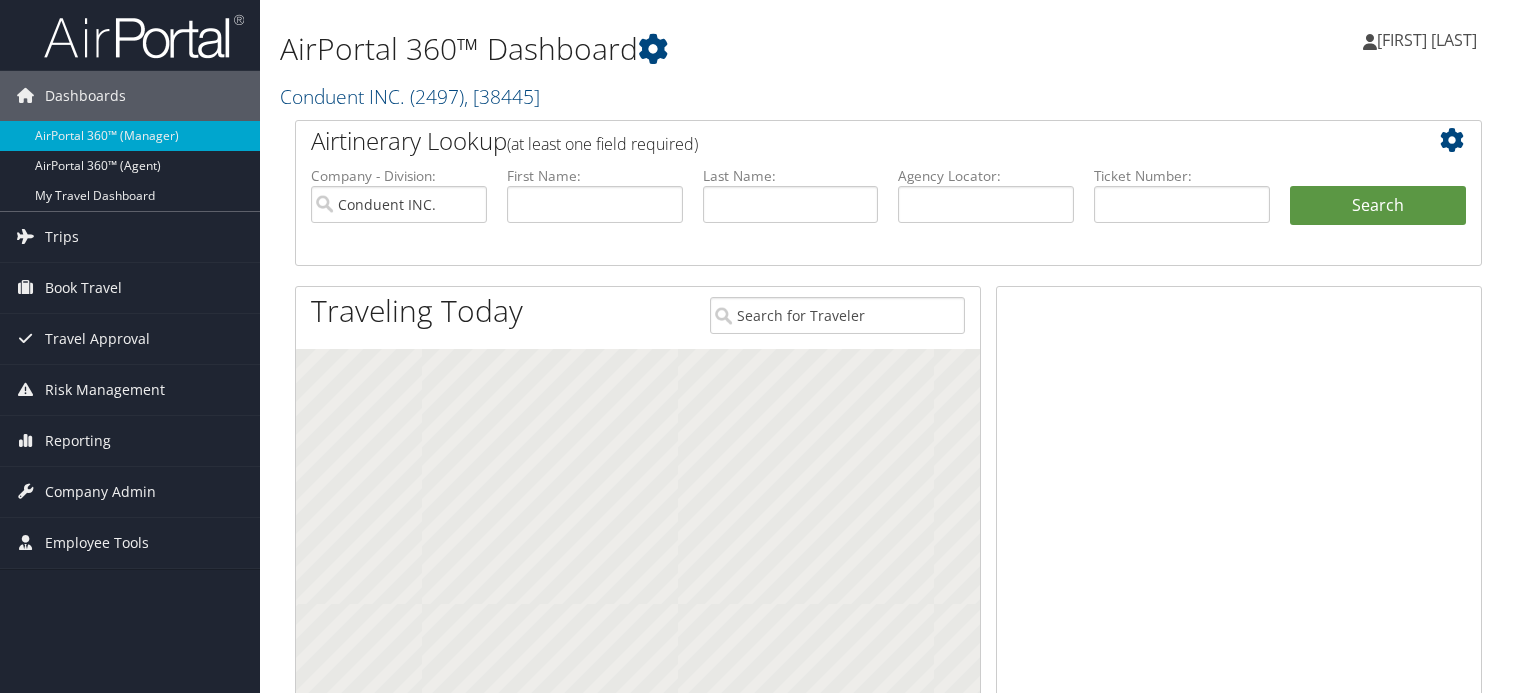 scroll, scrollTop: 0, scrollLeft: 0, axis: both 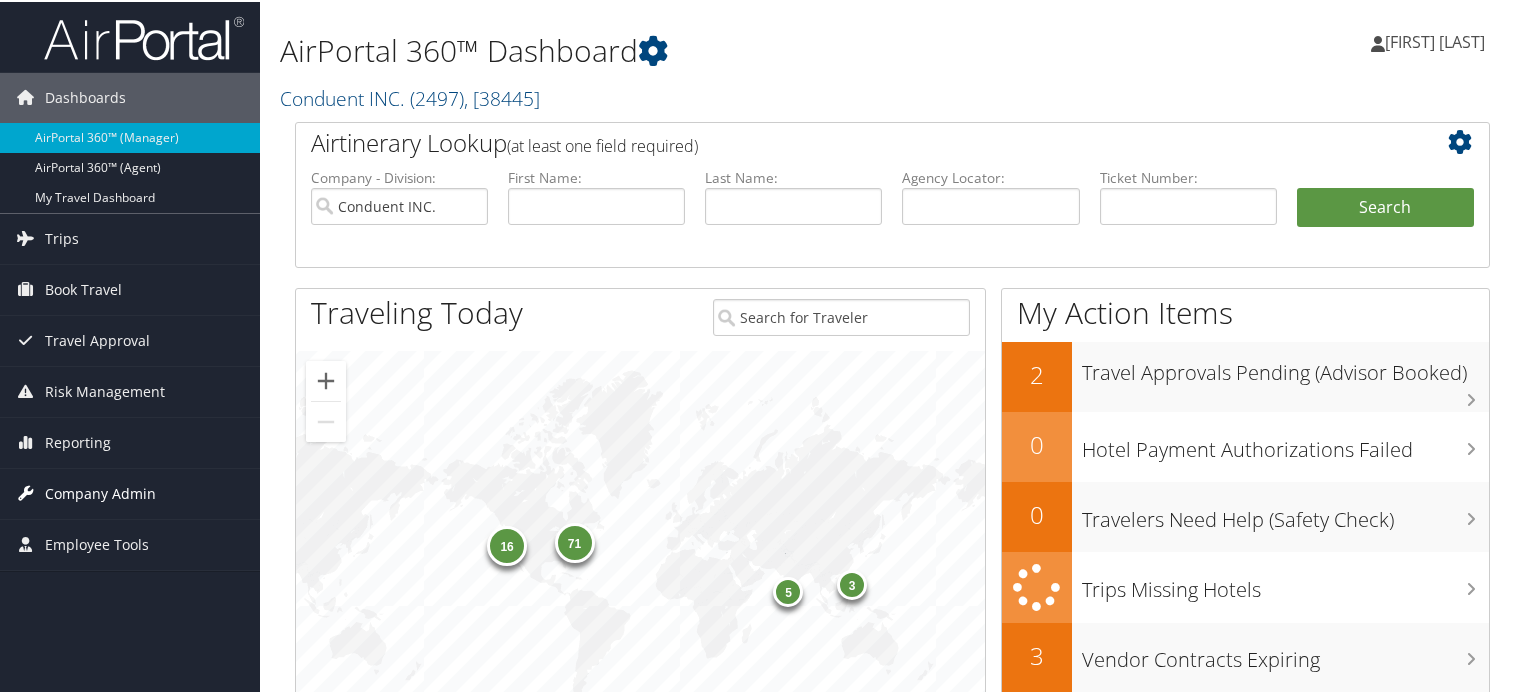 click on "Company Admin" at bounding box center [100, 492] 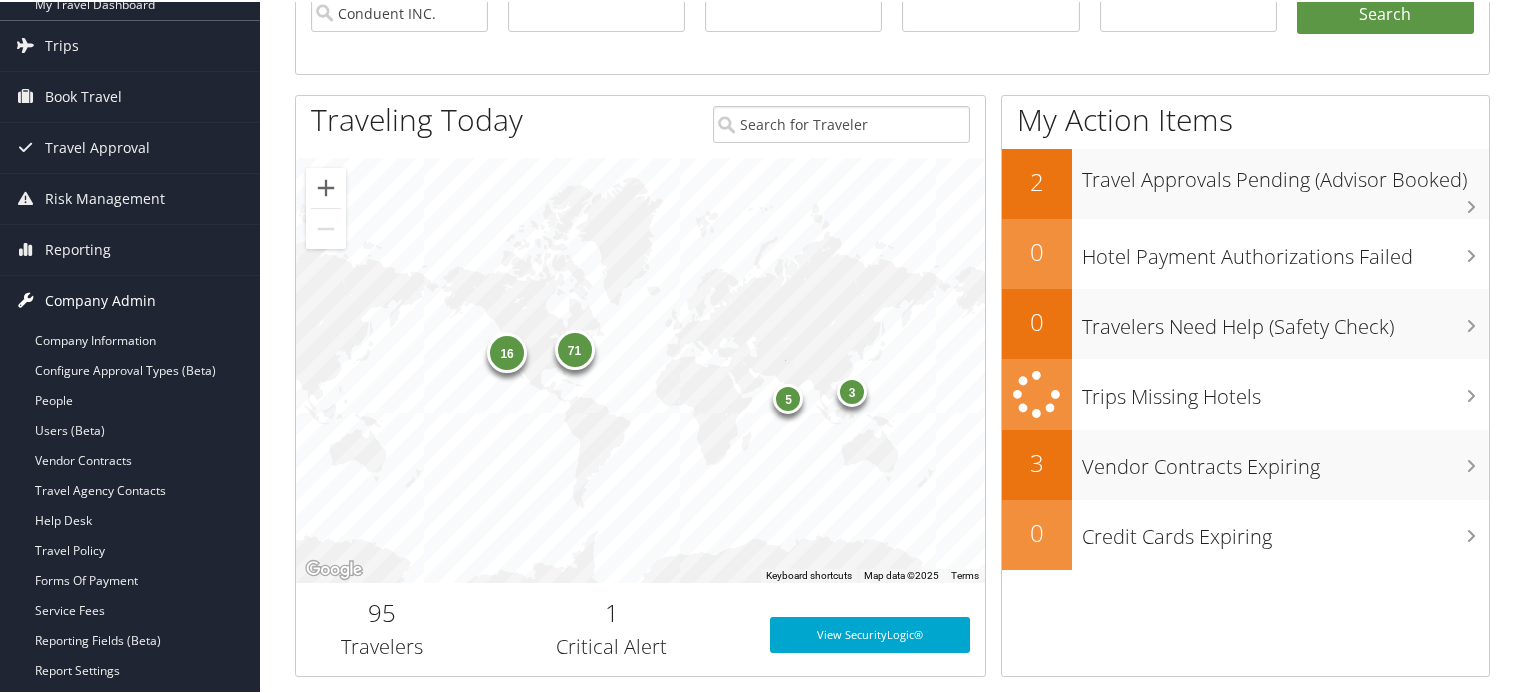 scroll, scrollTop: 200, scrollLeft: 0, axis: vertical 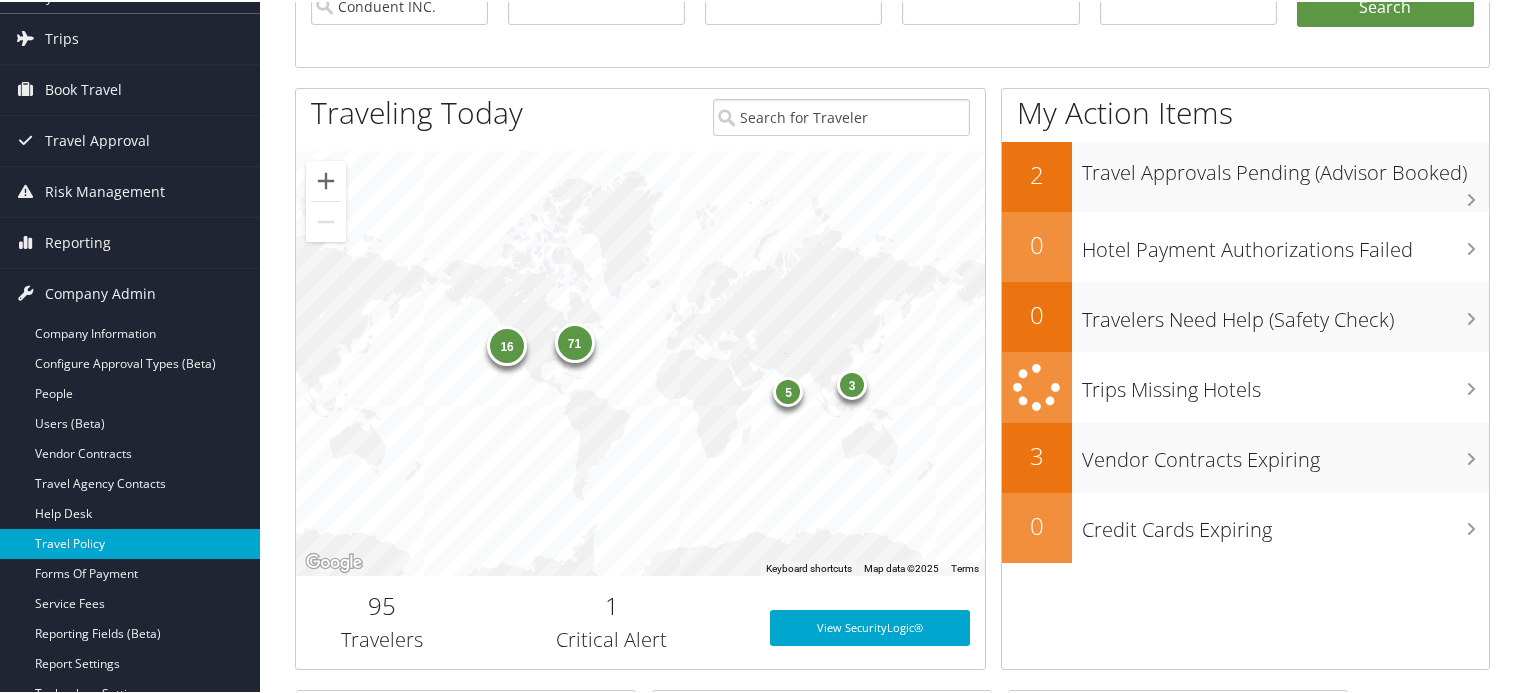 click on "Travel Policy" at bounding box center (130, 542) 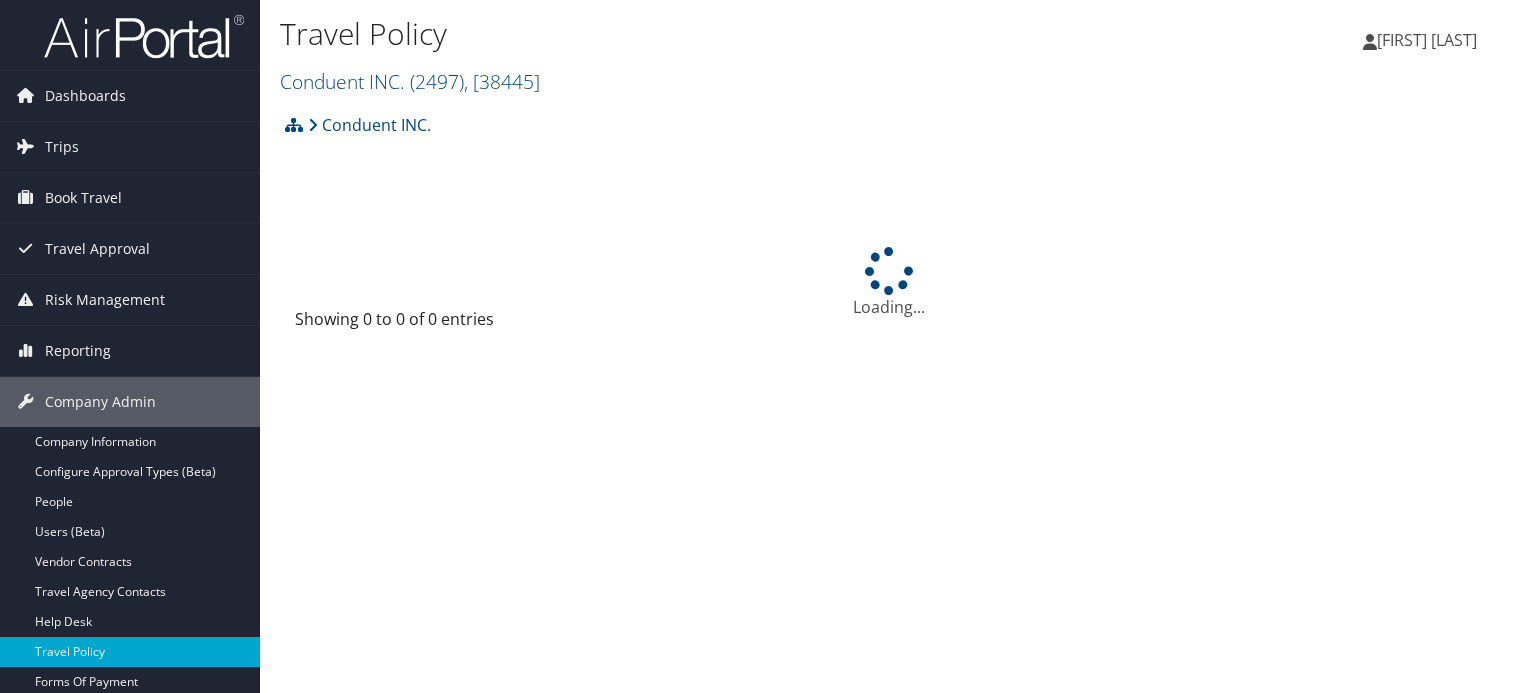 scroll, scrollTop: 0, scrollLeft: 0, axis: both 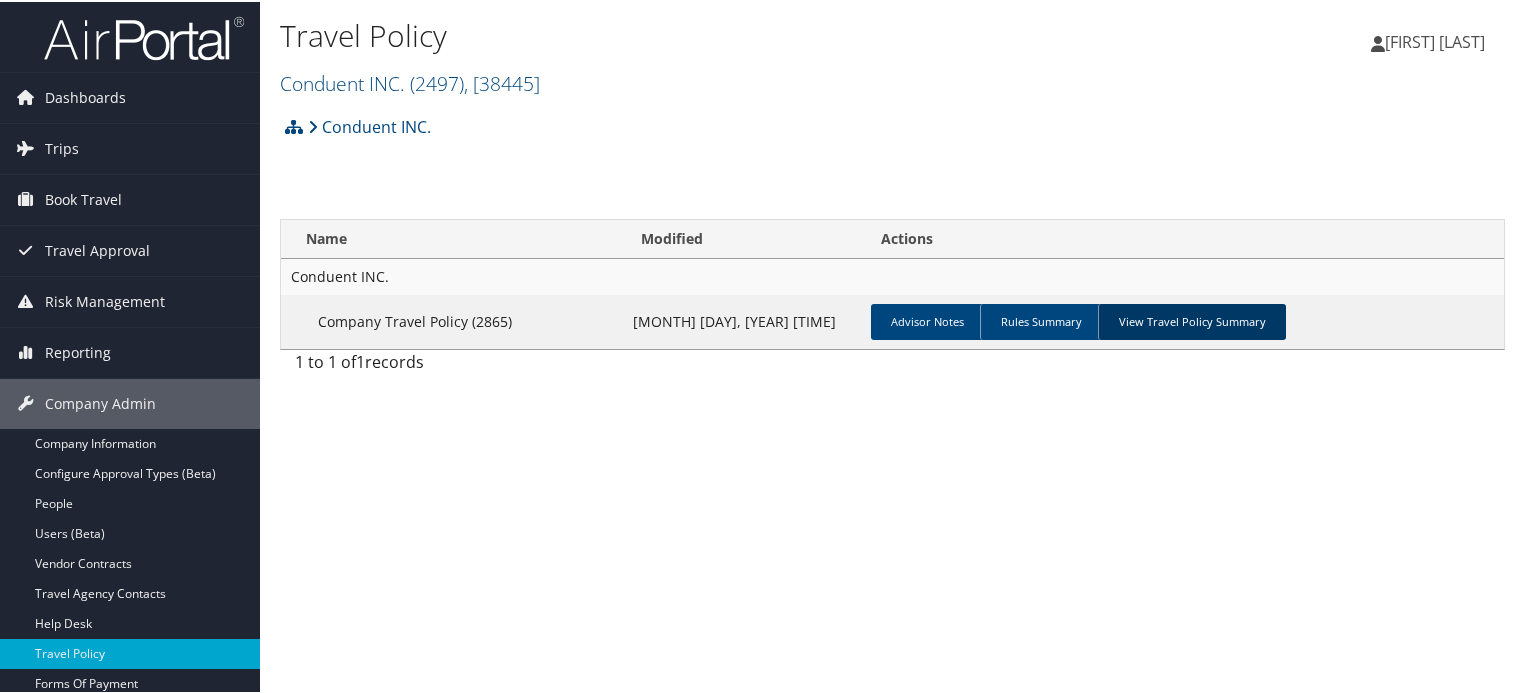 click on "View Travel Policy Summary" at bounding box center [1192, 320] 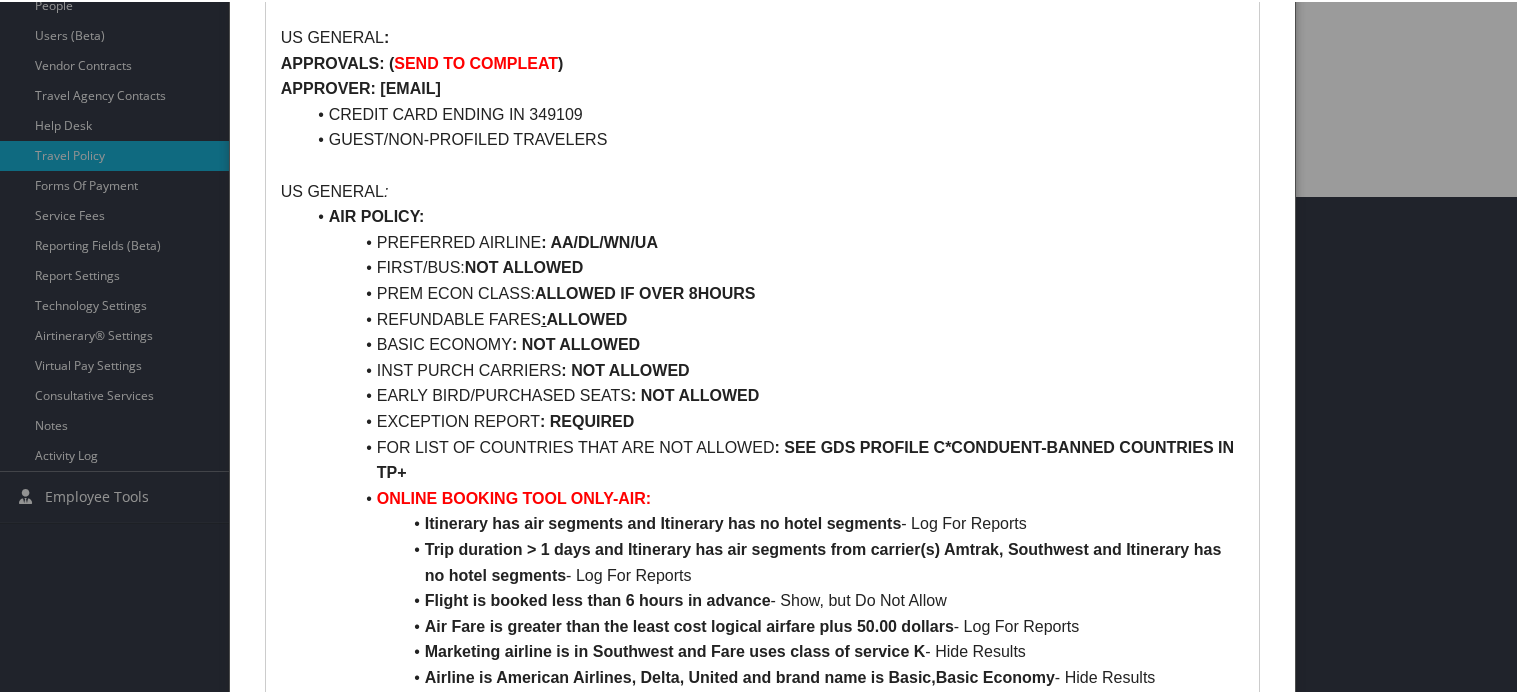 scroll, scrollTop: 500, scrollLeft: 0, axis: vertical 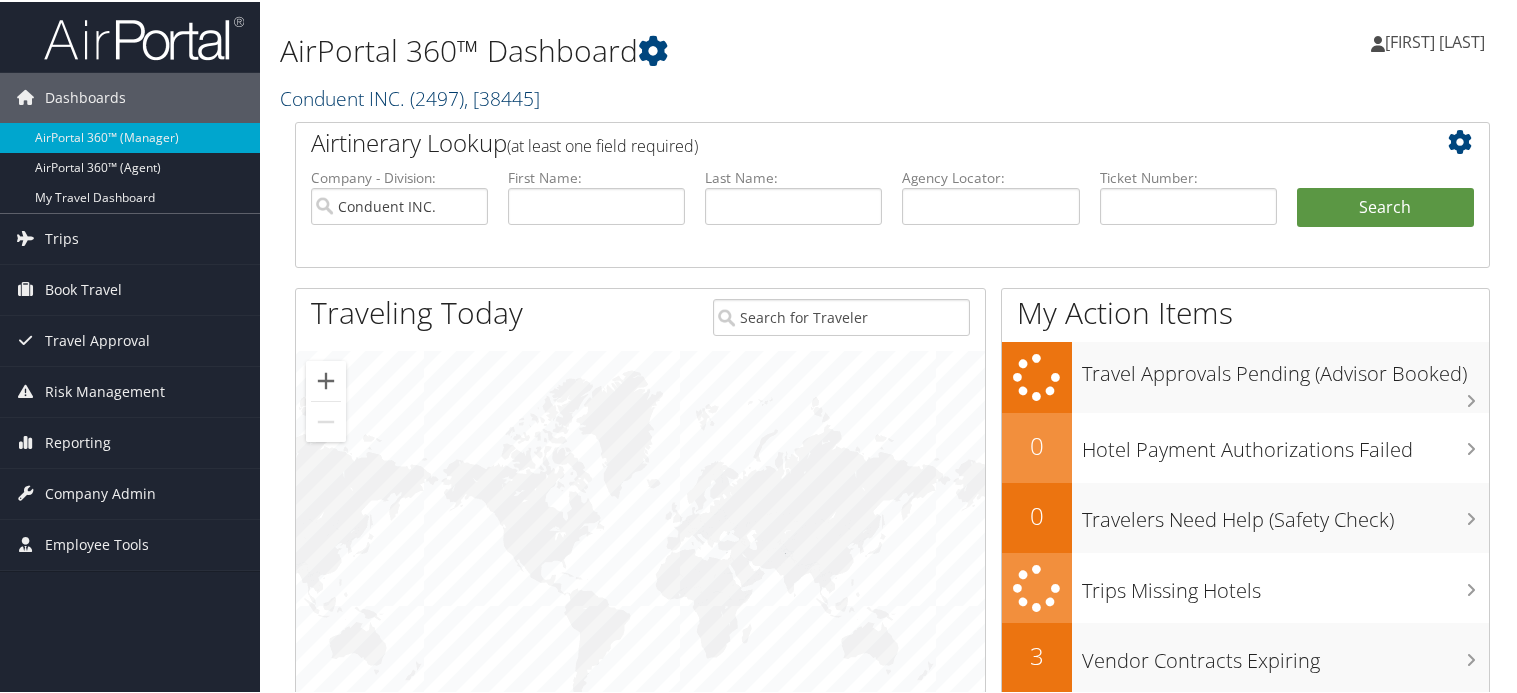 click on "Conduent INC.   ( 2497 )  , [ 38445 ]" at bounding box center (410, 96) 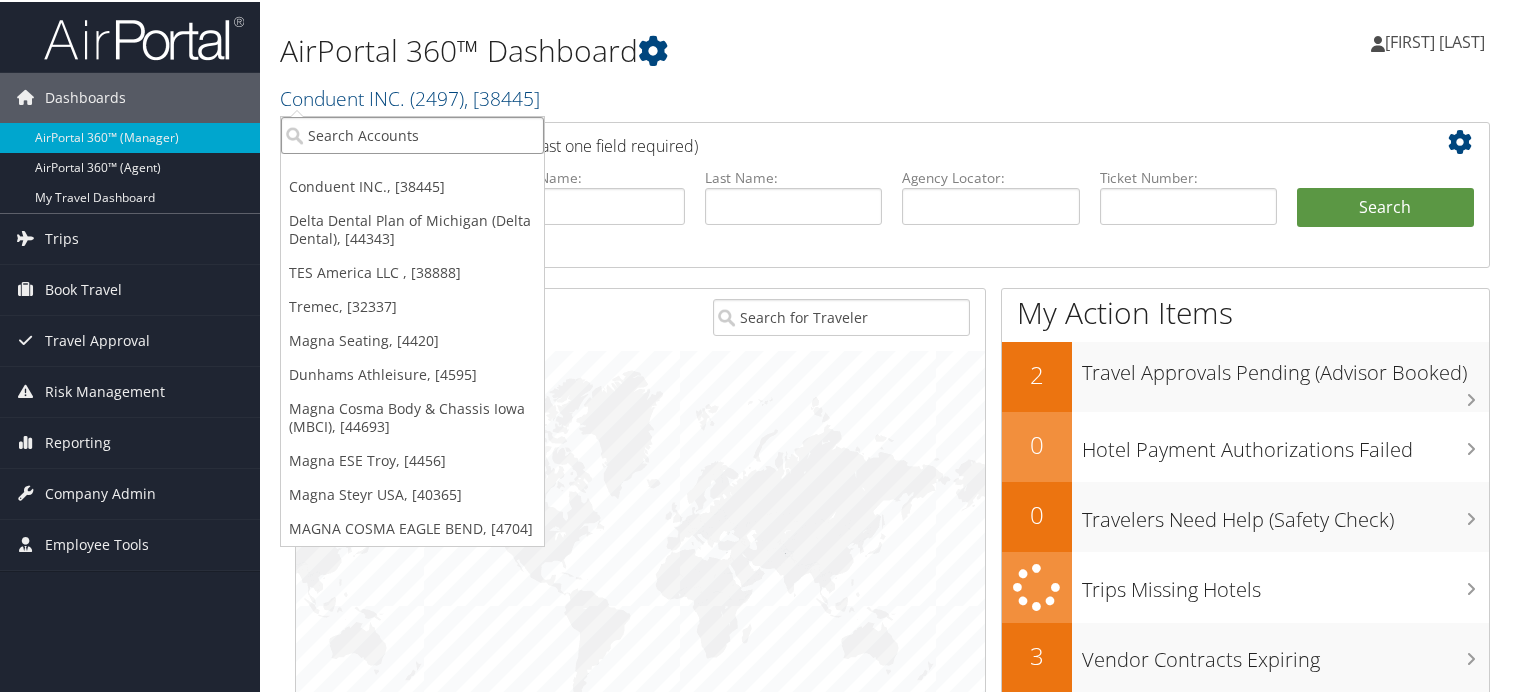 click at bounding box center [412, 133] 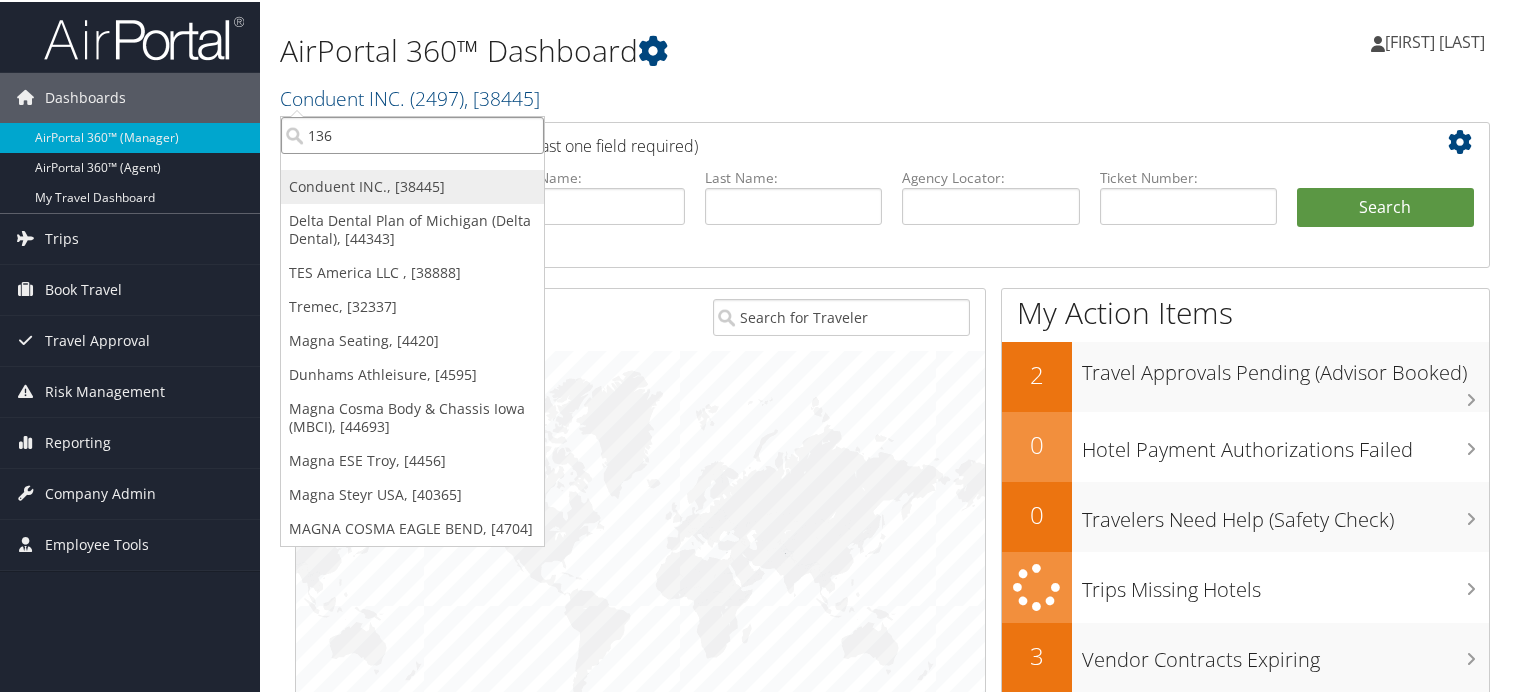 type on "1360" 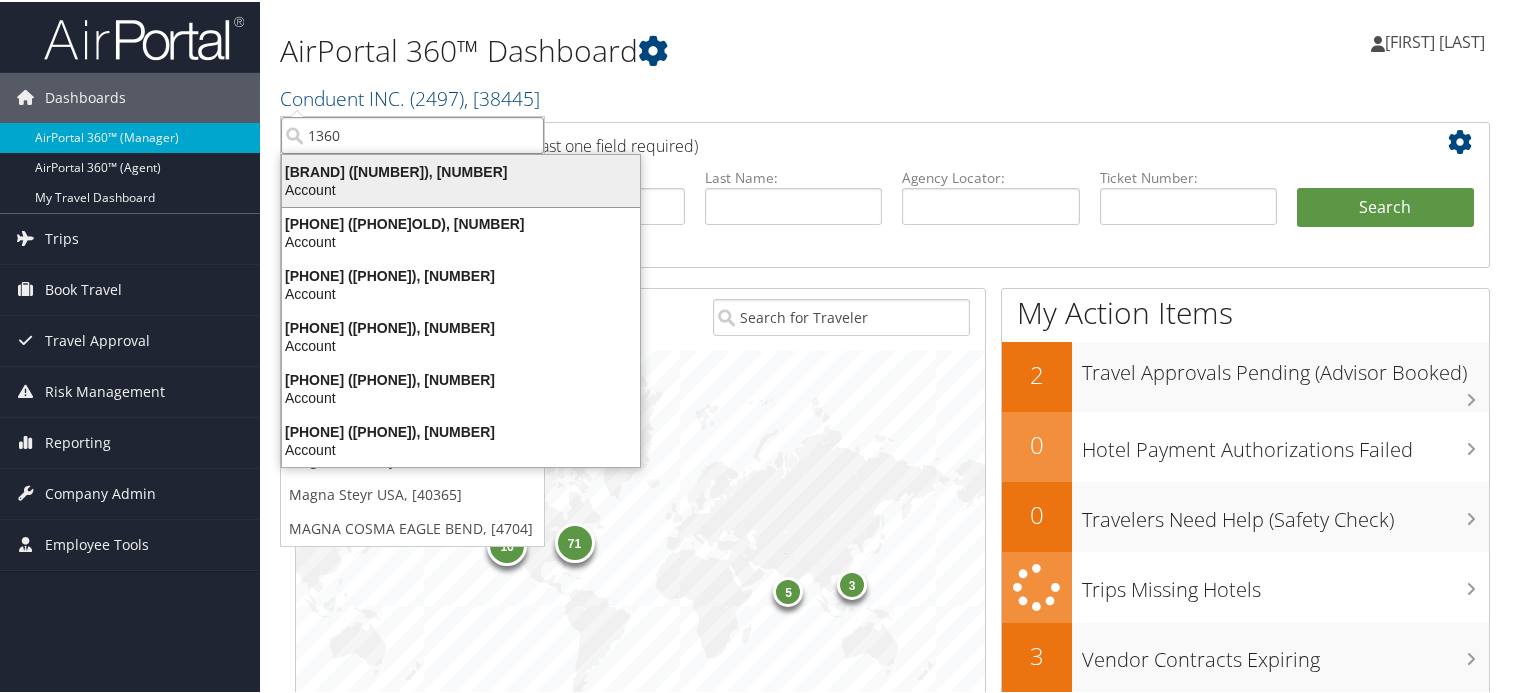 click on "Dunhams Athleisure (1360), [4595]" at bounding box center [461, 170] 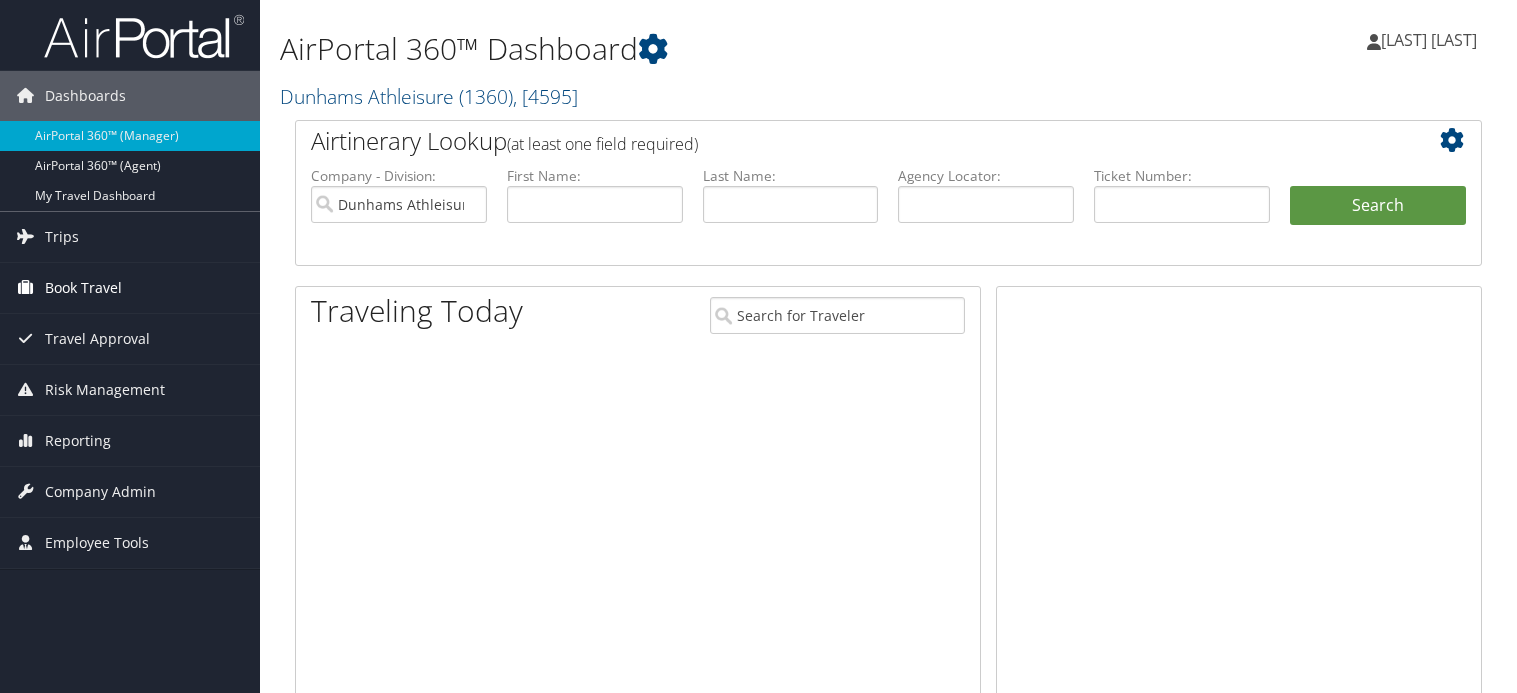 scroll, scrollTop: 0, scrollLeft: 0, axis: both 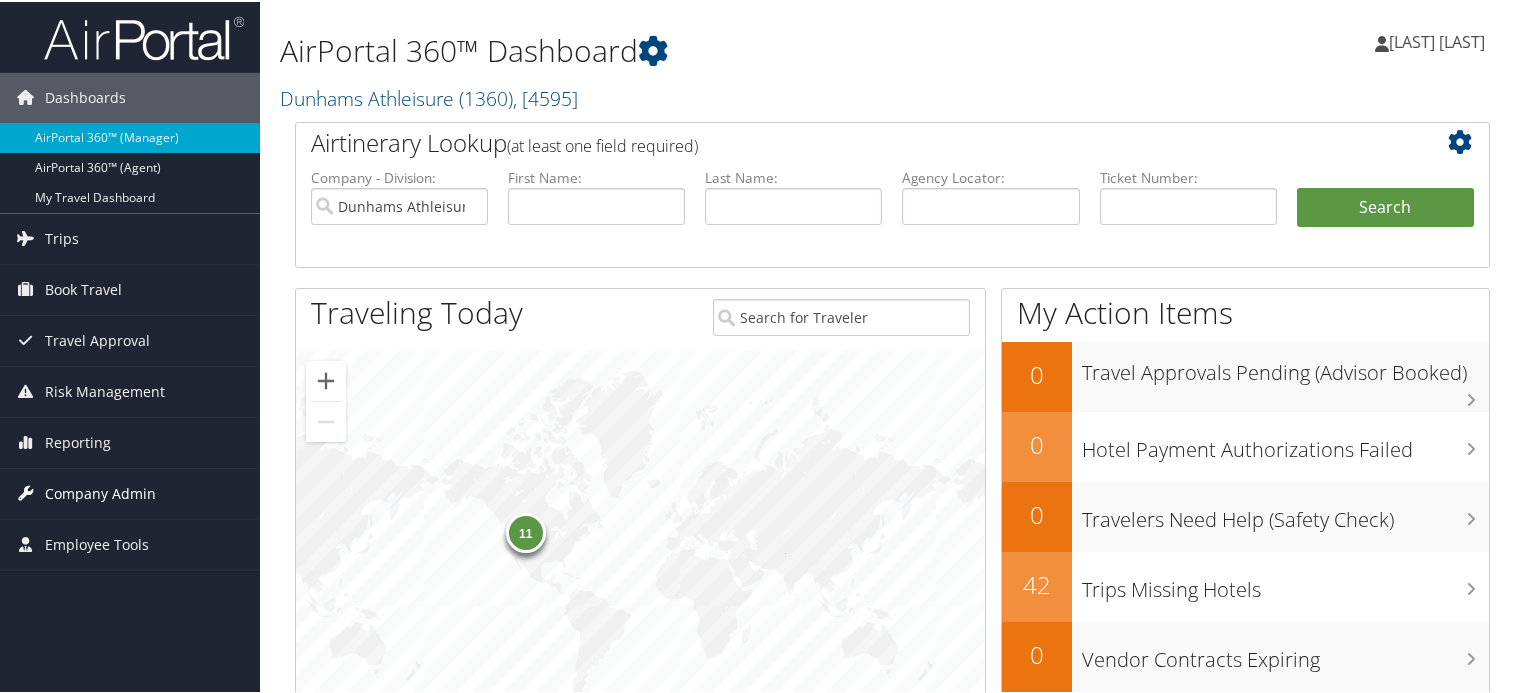 click on "Company Admin" at bounding box center (100, 492) 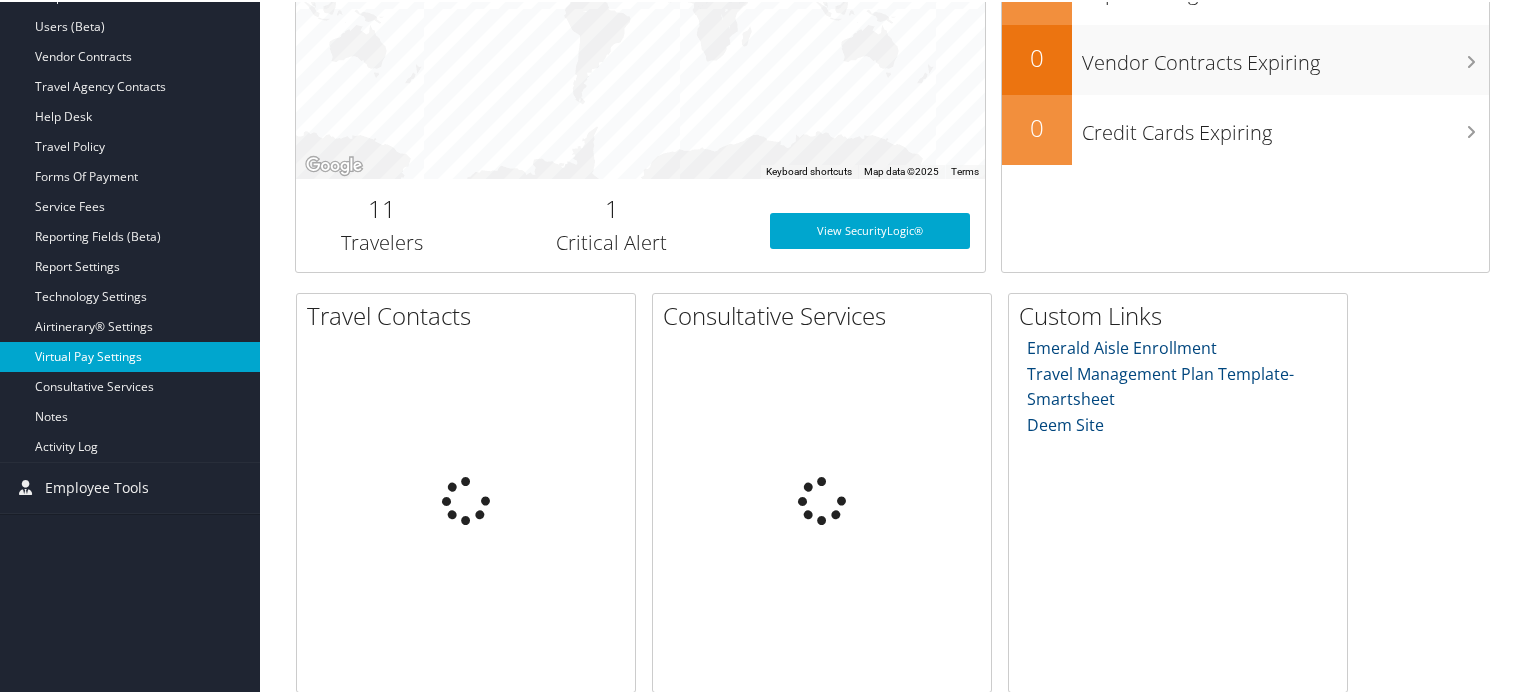 scroll, scrollTop: 600, scrollLeft: 0, axis: vertical 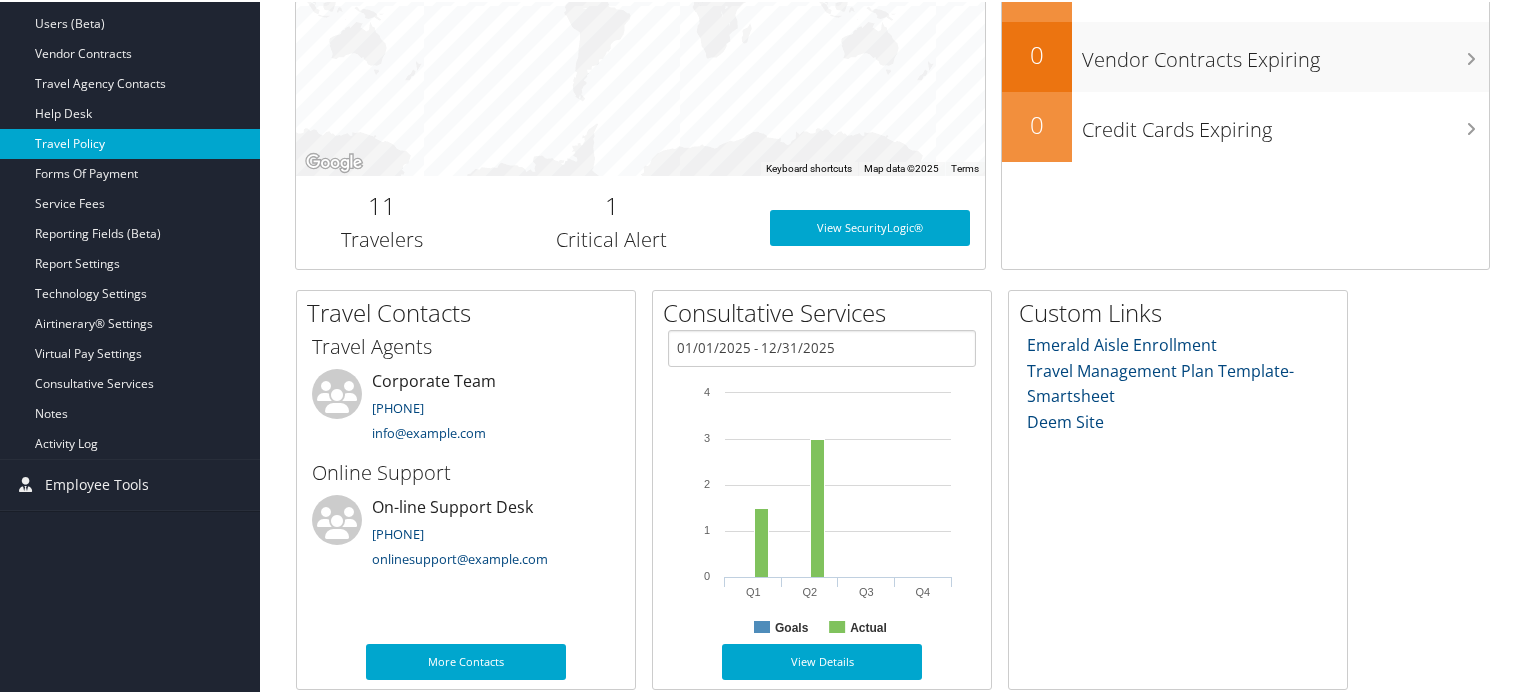 click on "Travel Policy" at bounding box center [130, 142] 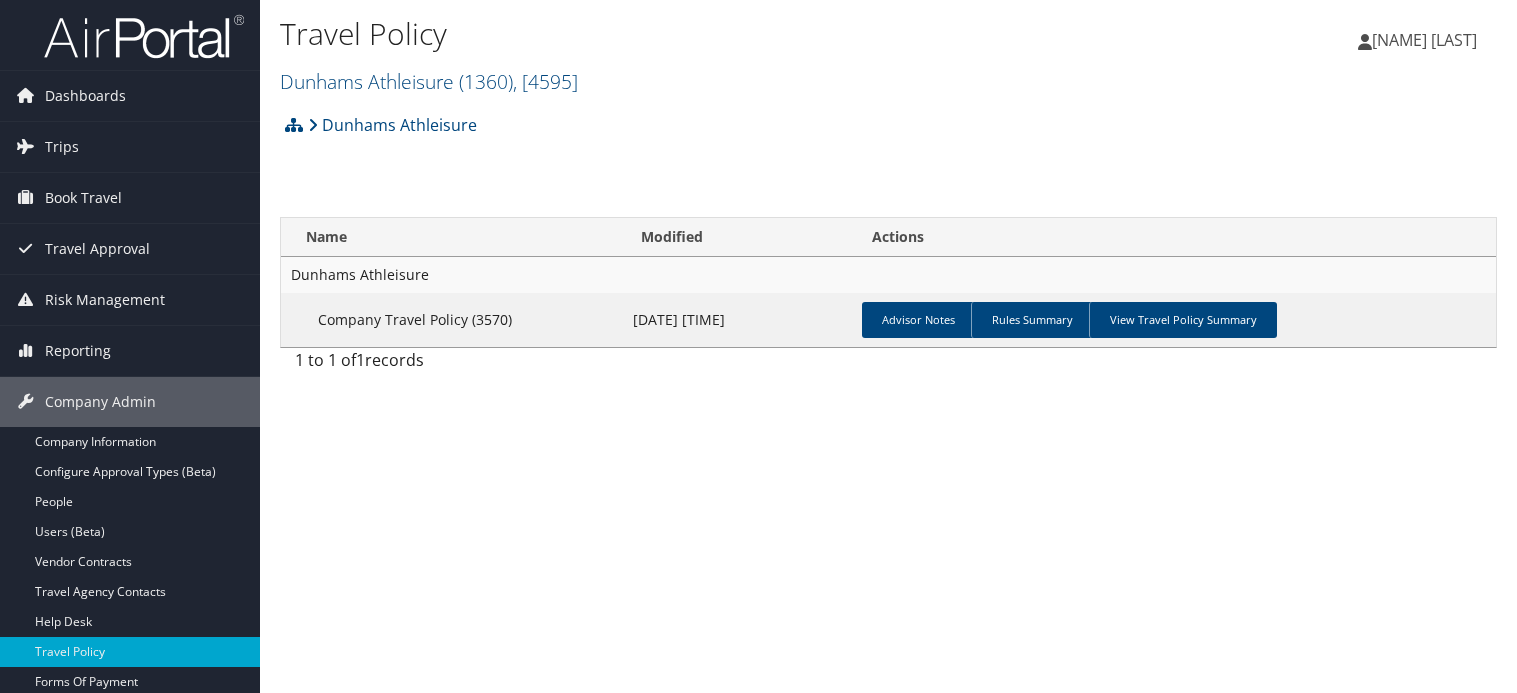 scroll, scrollTop: 0, scrollLeft: 0, axis: both 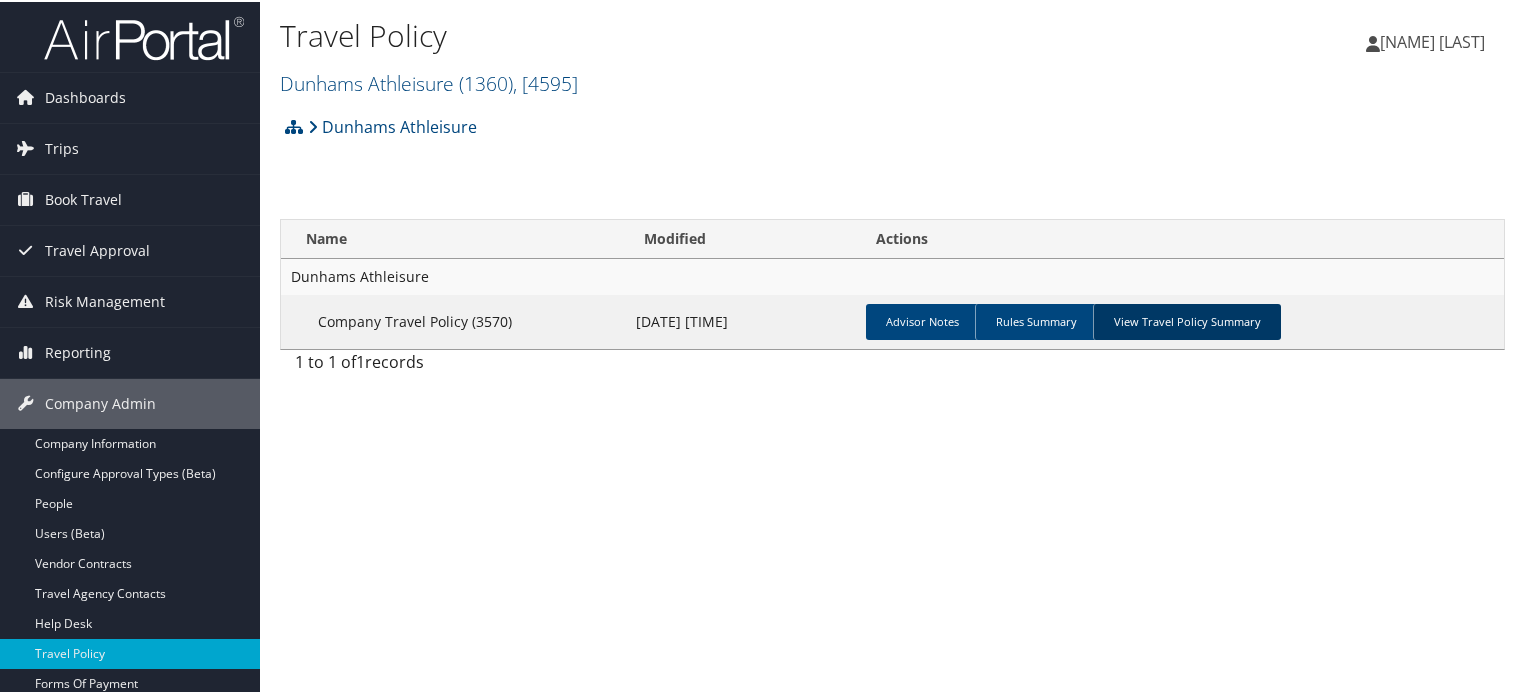 click on "View Travel Policy Summary" at bounding box center [1187, 320] 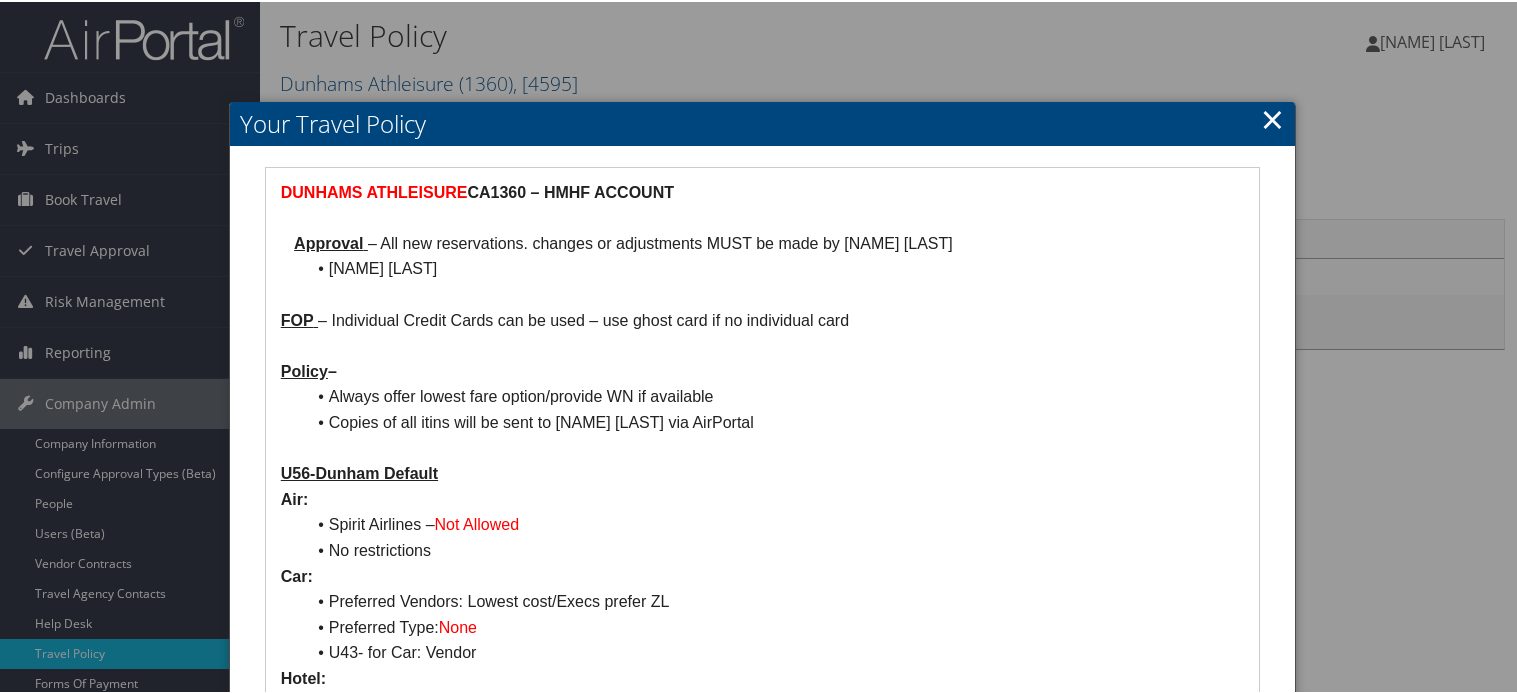 click on "×" at bounding box center (1272, 117) 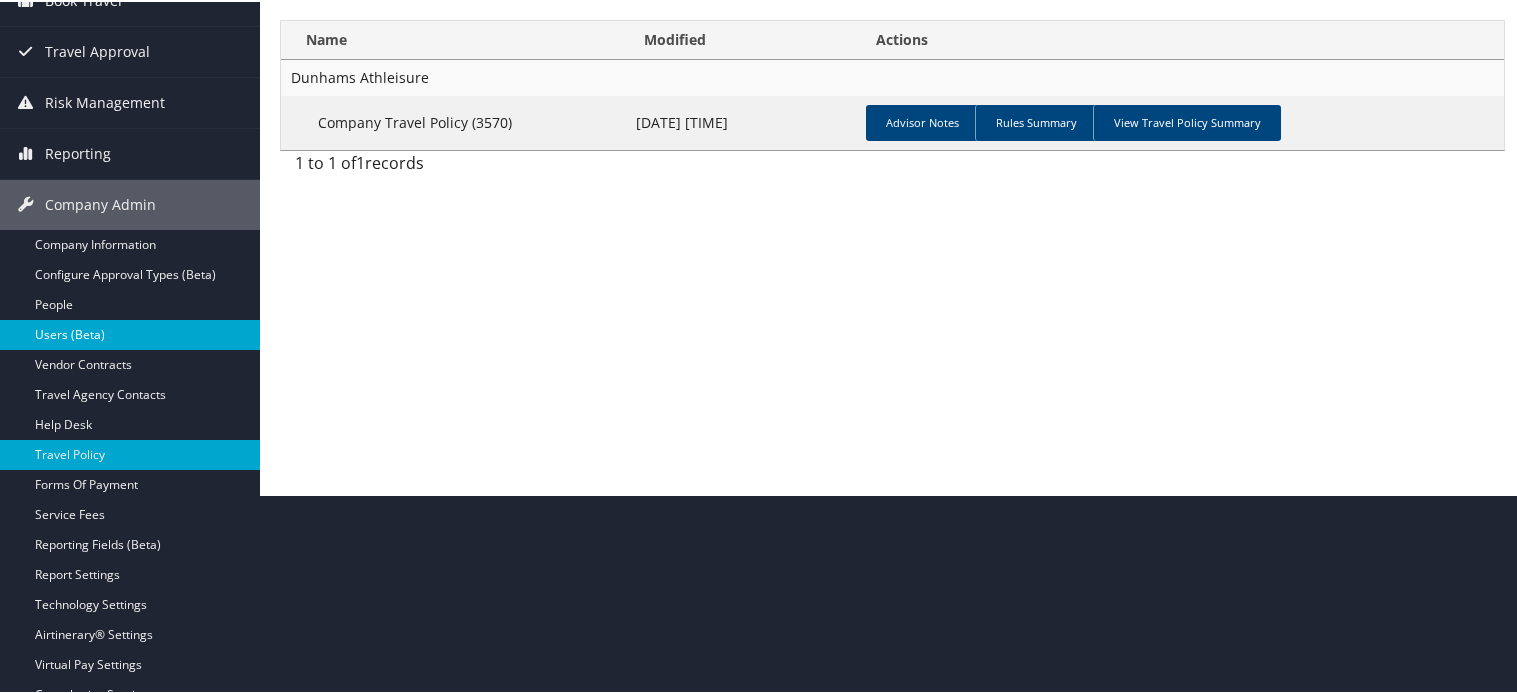 scroll, scrollTop: 200, scrollLeft: 0, axis: vertical 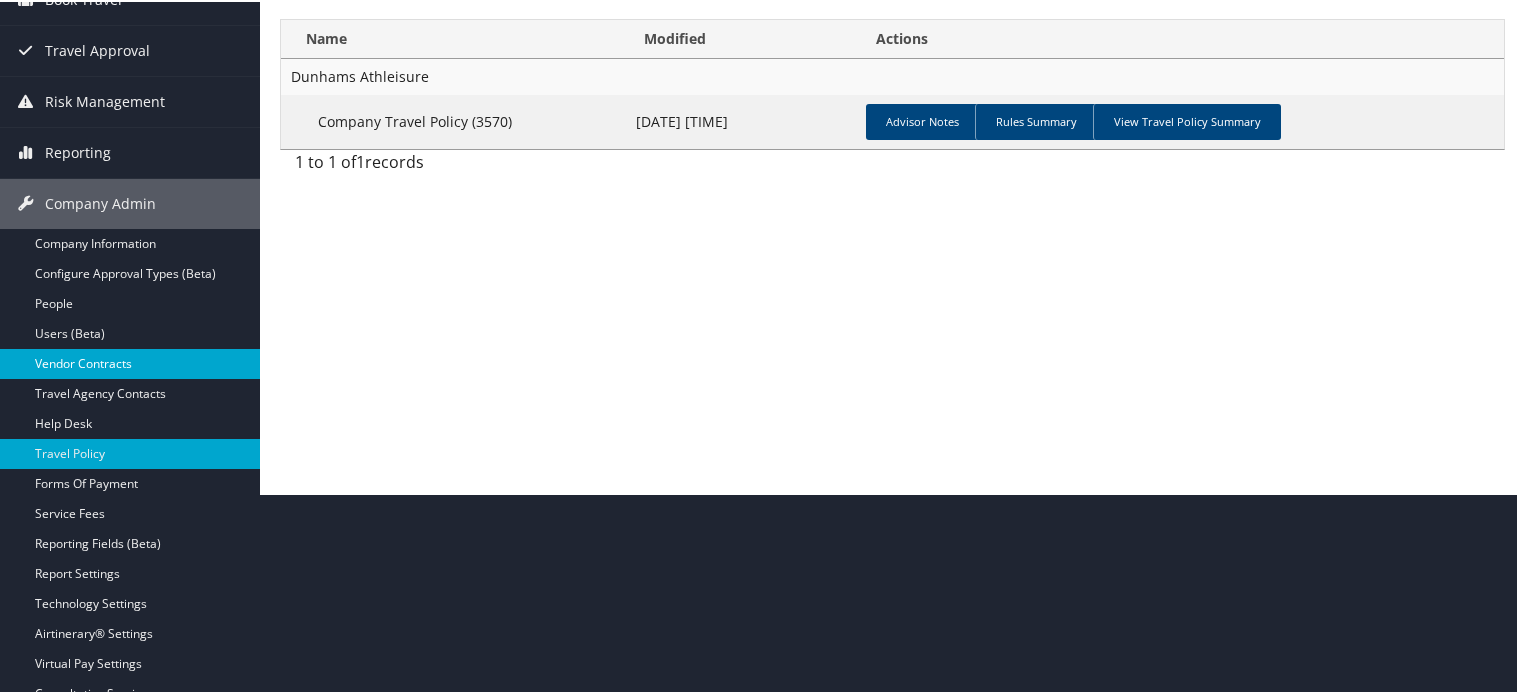 click on "Vendor Contracts" at bounding box center (130, 362) 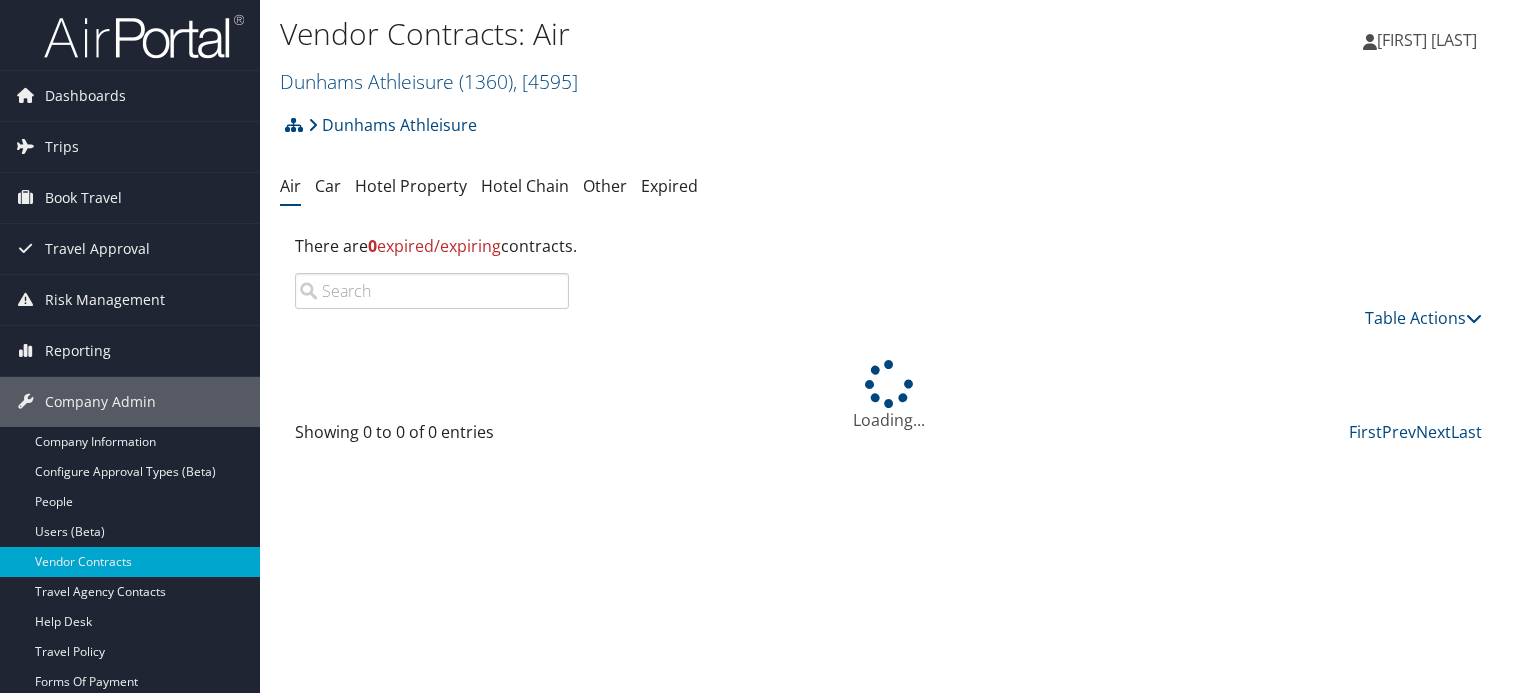 scroll, scrollTop: 0, scrollLeft: 0, axis: both 